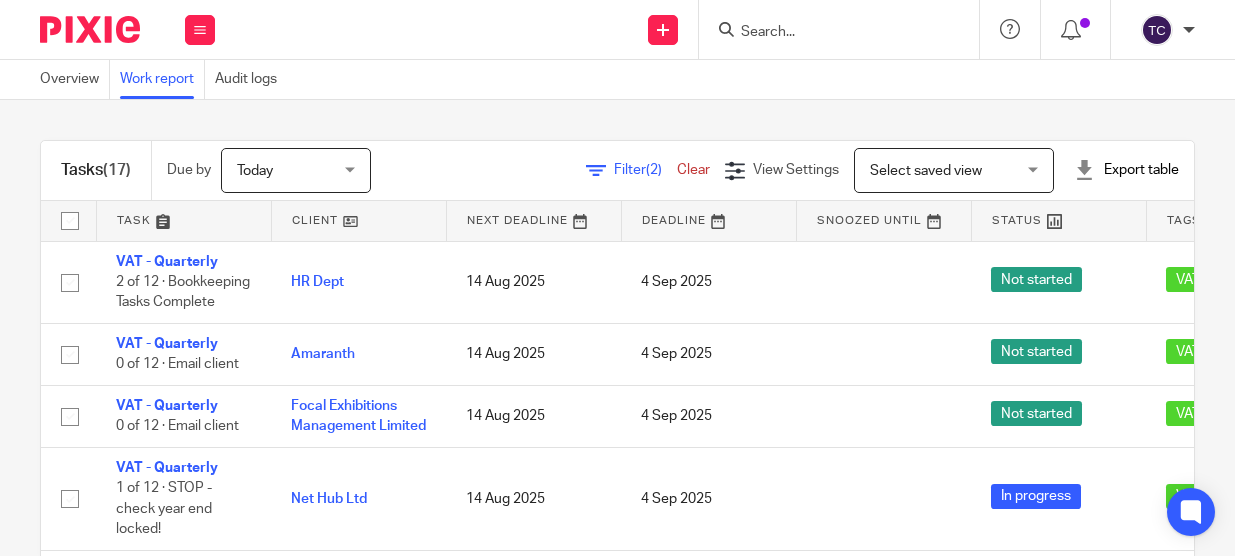 scroll, scrollTop: 0, scrollLeft: 0, axis: both 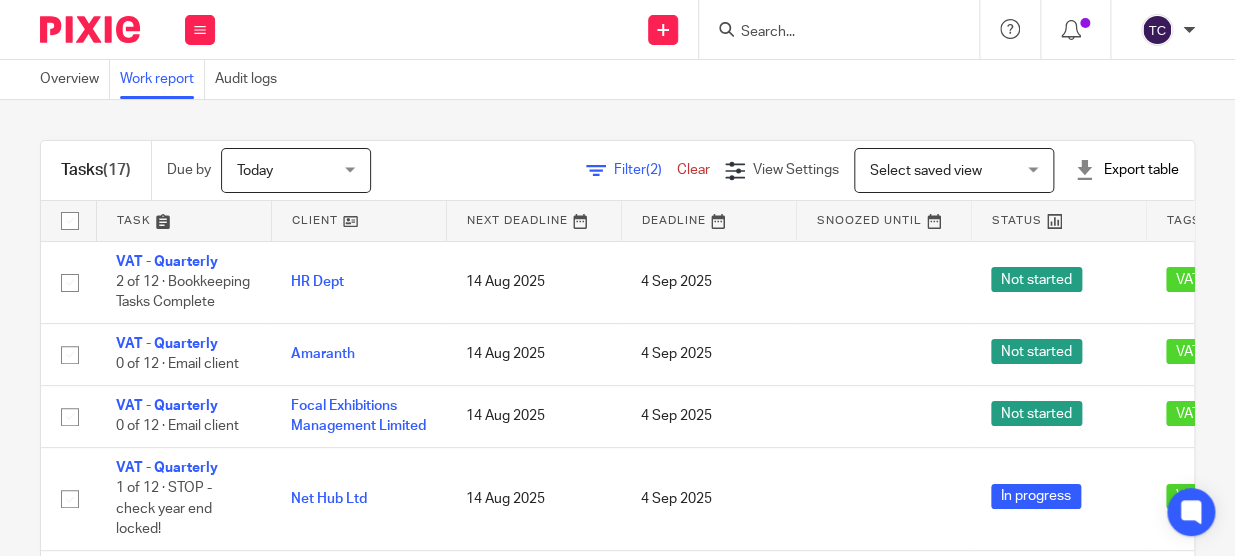 click 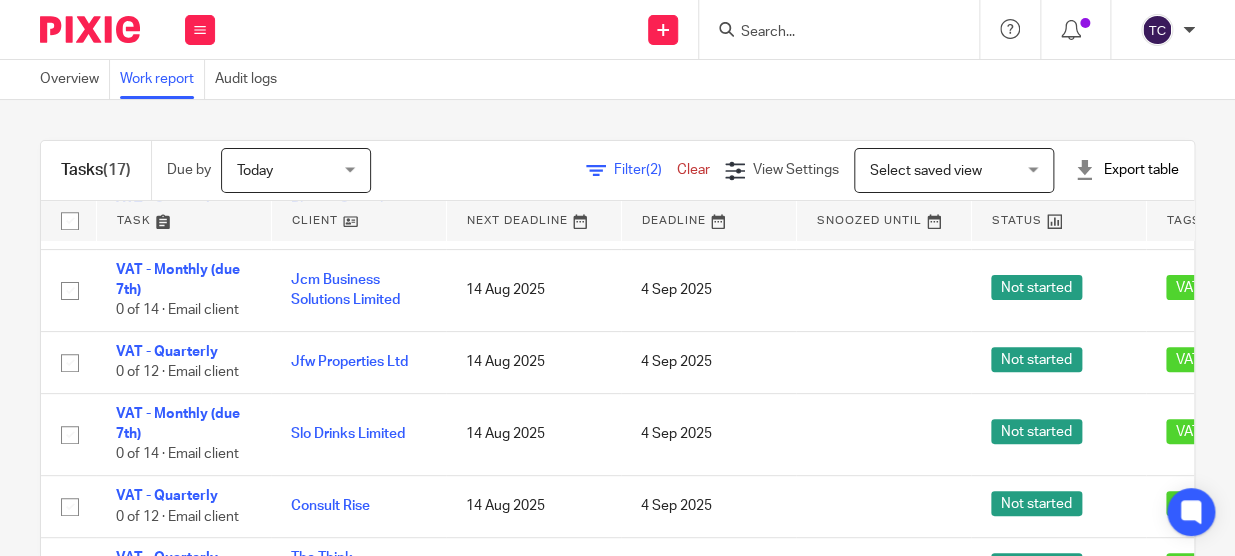 scroll, scrollTop: 712, scrollLeft: 0, axis: vertical 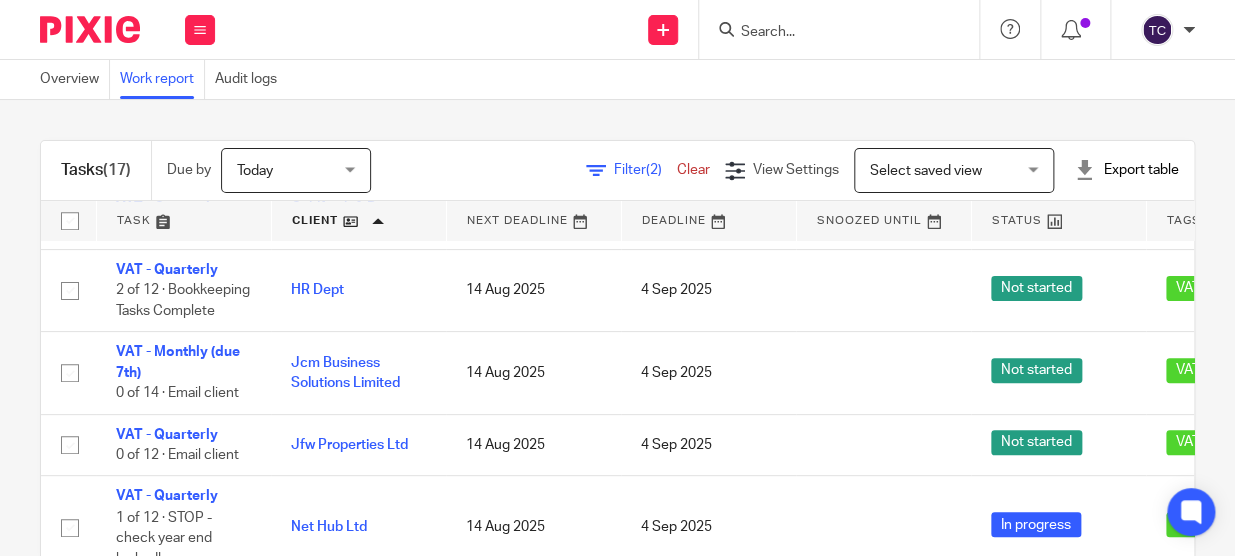 click at bounding box center [845, 29] 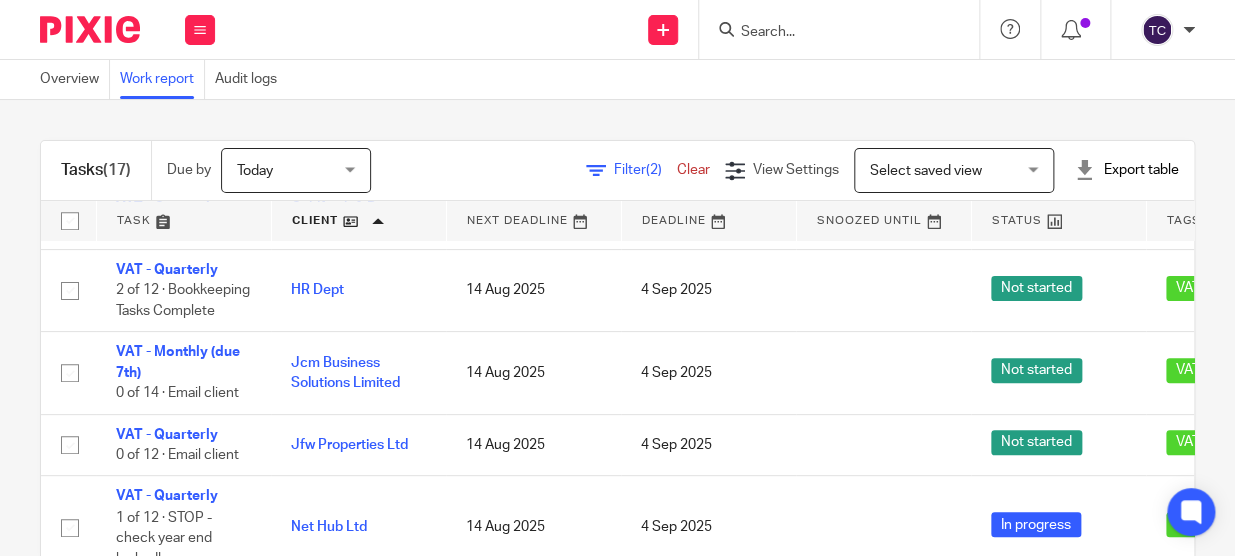 click at bounding box center (829, 33) 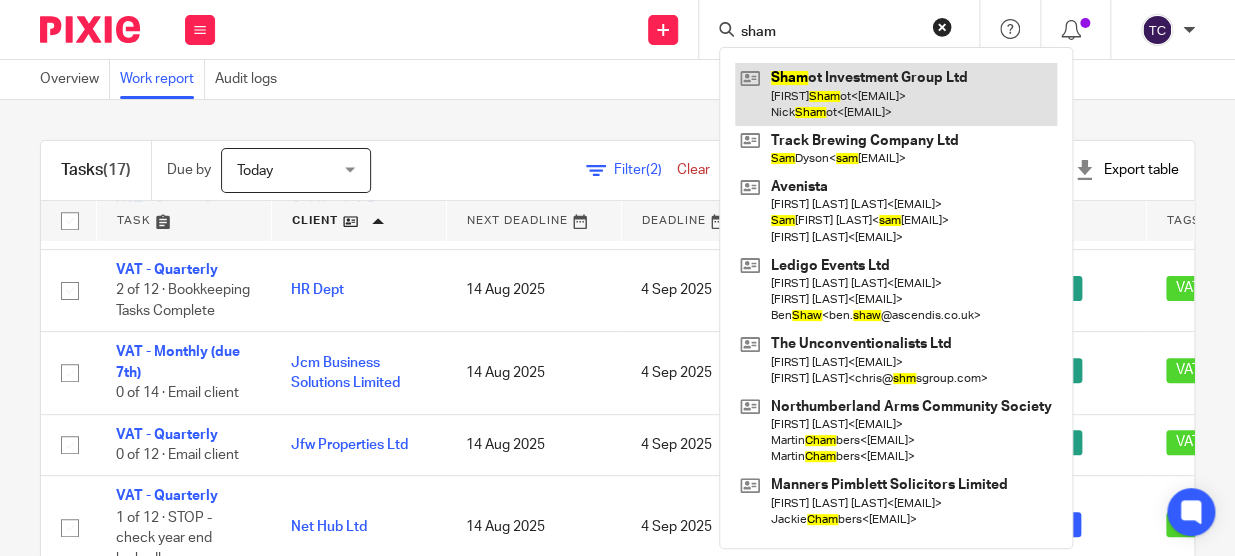 type on "sham" 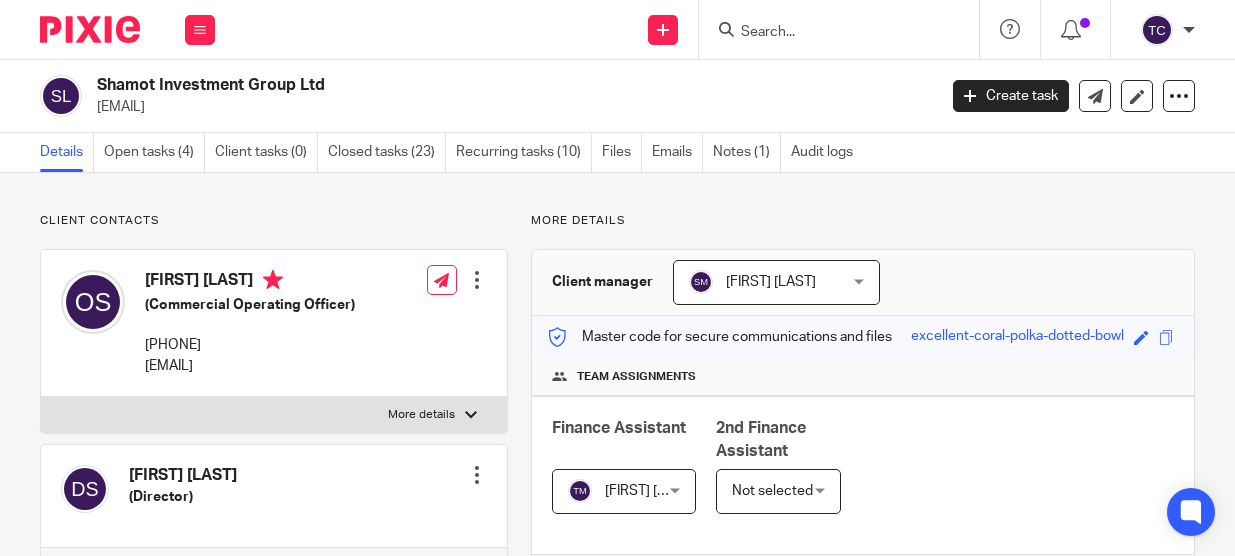 scroll, scrollTop: 0, scrollLeft: 0, axis: both 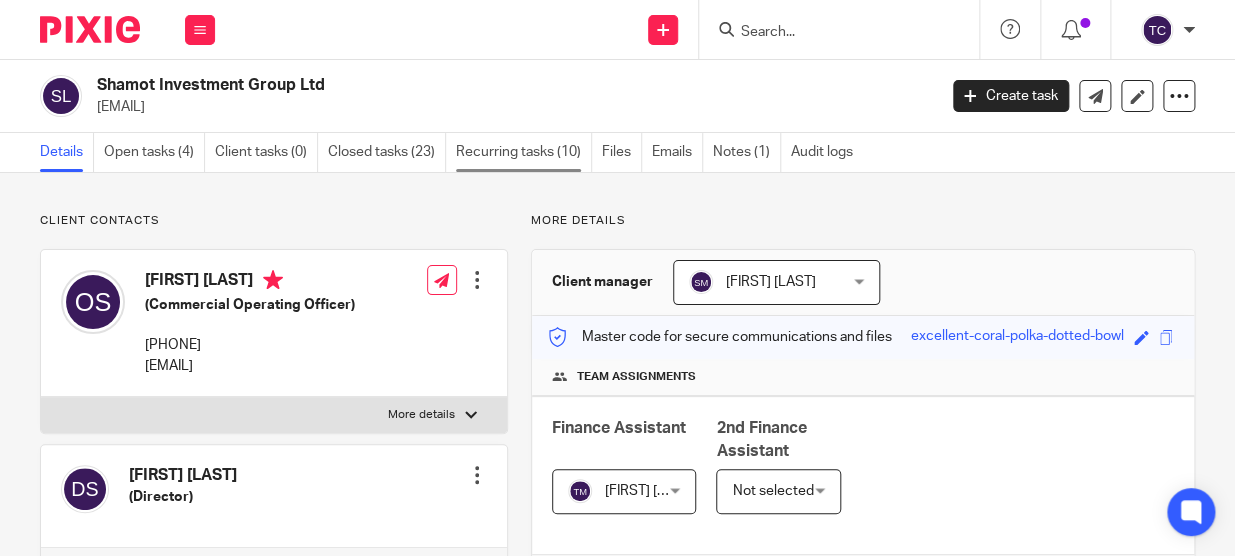 click on "Recurring tasks (10)" at bounding box center [524, 152] 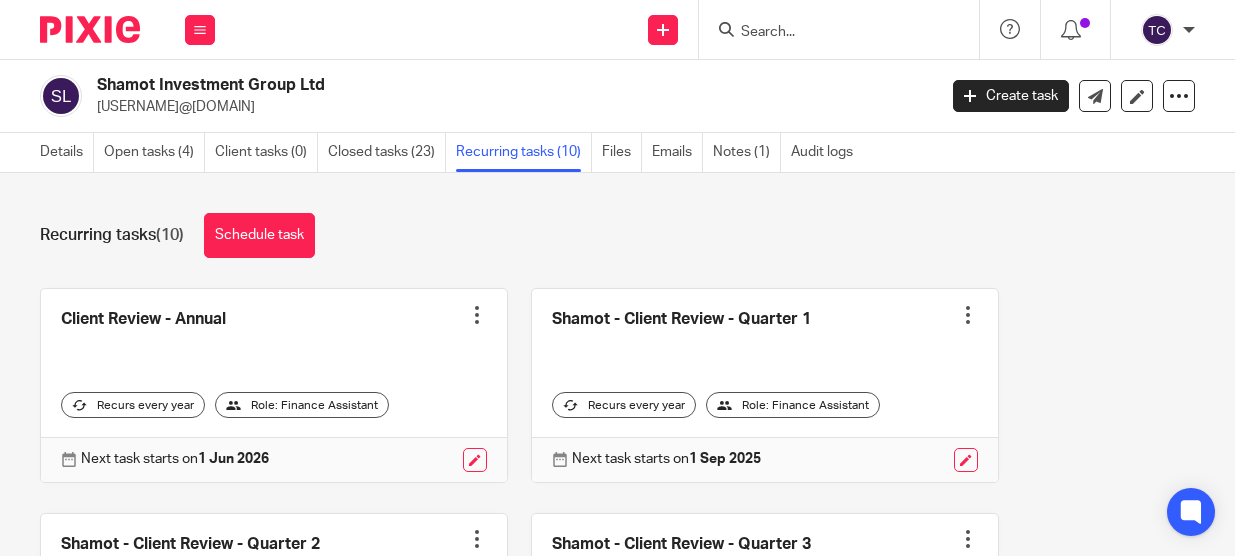 scroll, scrollTop: 0, scrollLeft: 0, axis: both 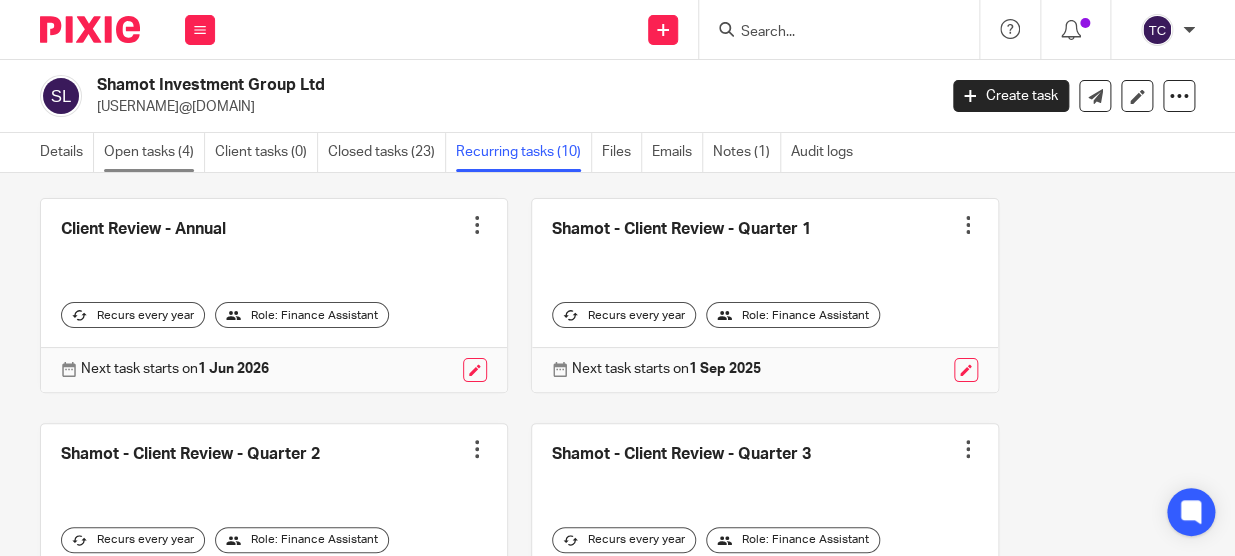 click on "Open tasks (4)" at bounding box center (154, 152) 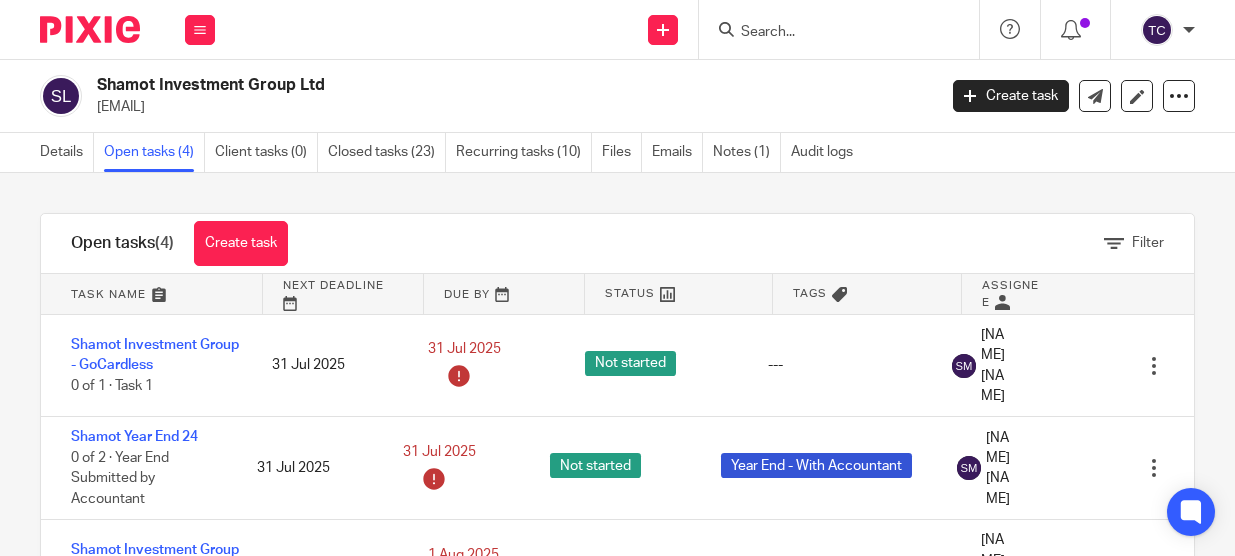 scroll, scrollTop: 0, scrollLeft: 0, axis: both 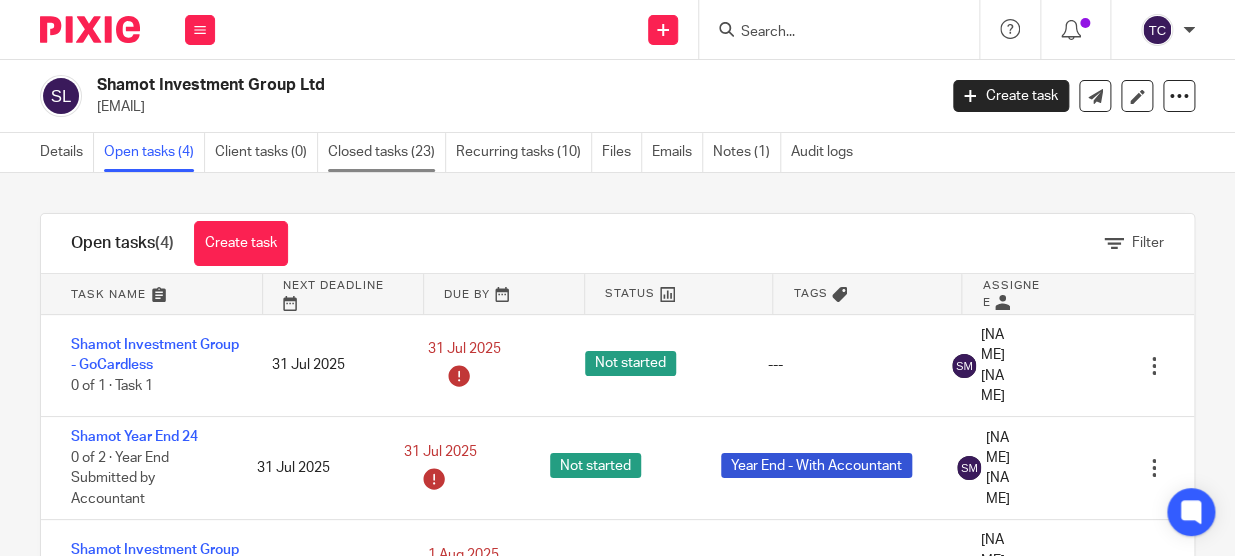 click on "Closed tasks (23)" at bounding box center (387, 152) 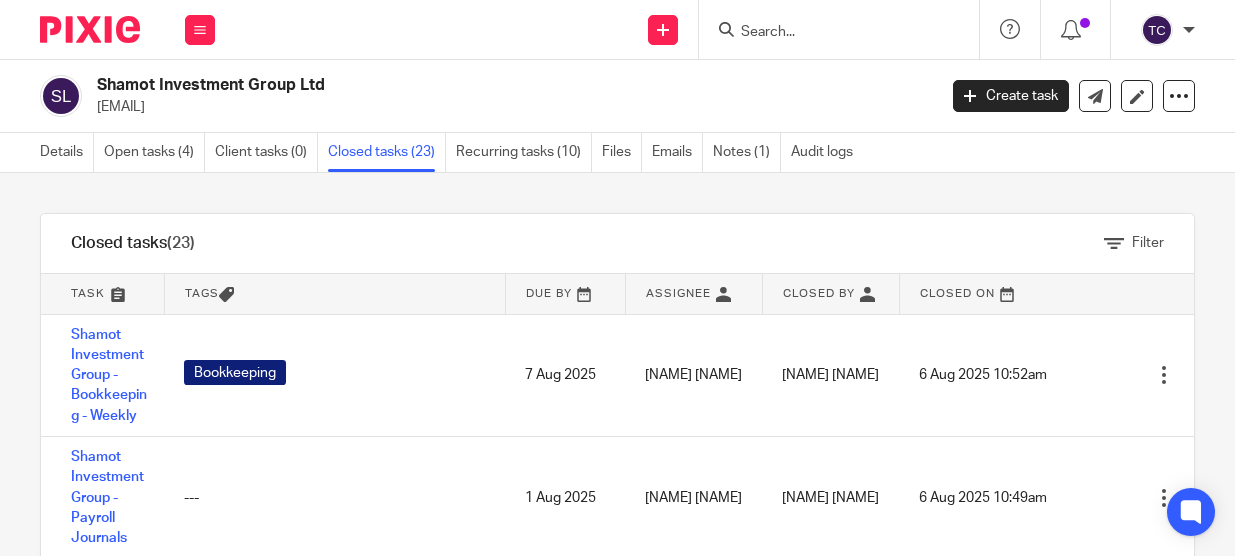 scroll, scrollTop: 0, scrollLeft: 0, axis: both 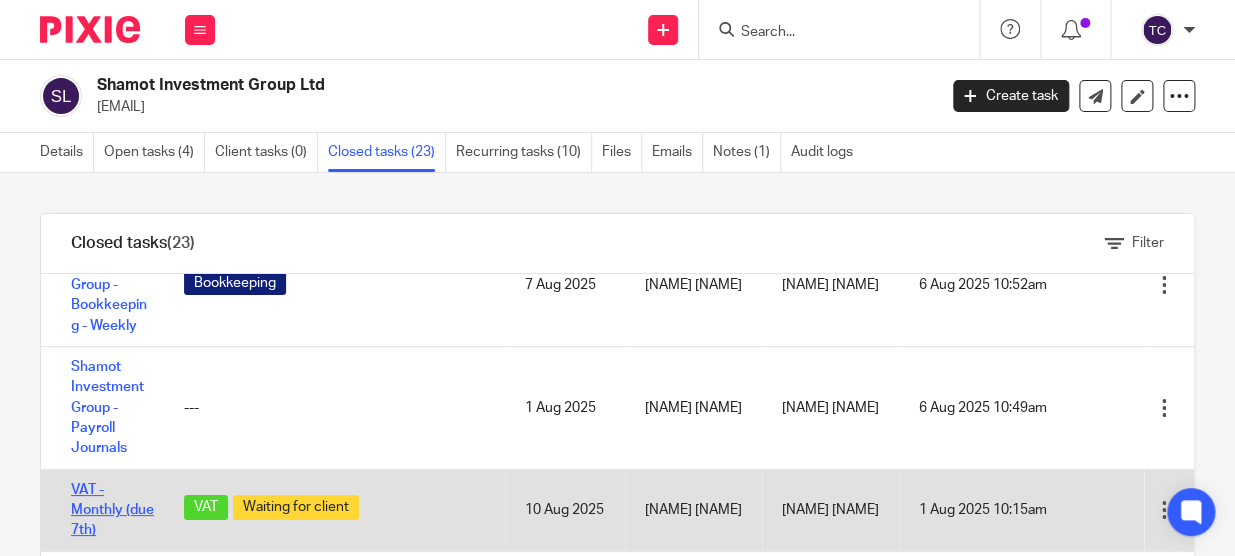 click on "VAT - Monthly (due 7th)" at bounding box center (112, 510) 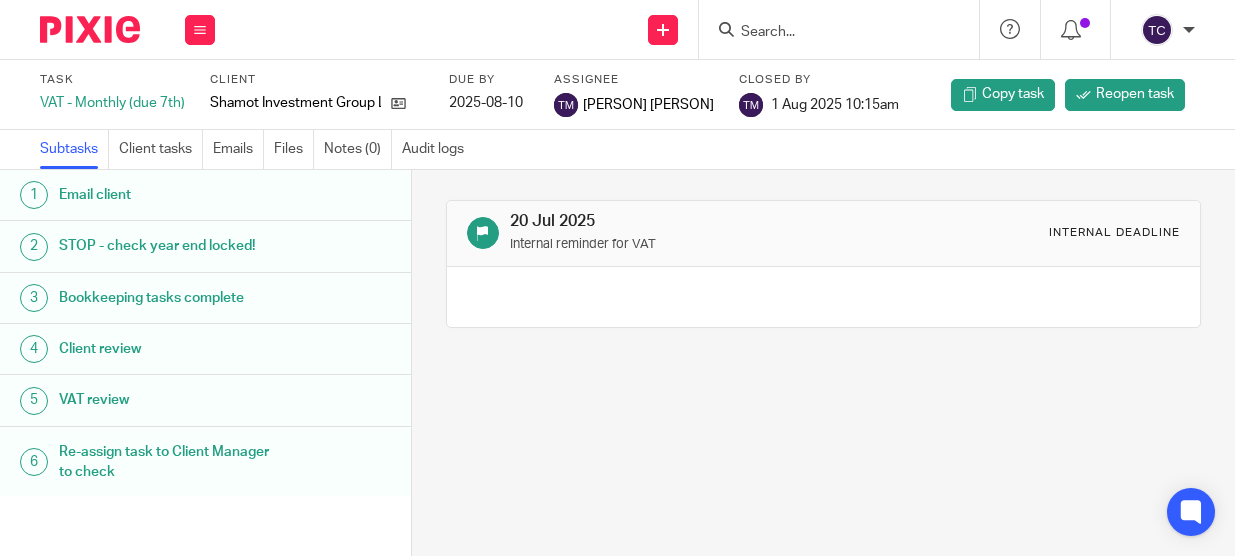 scroll, scrollTop: 0, scrollLeft: 0, axis: both 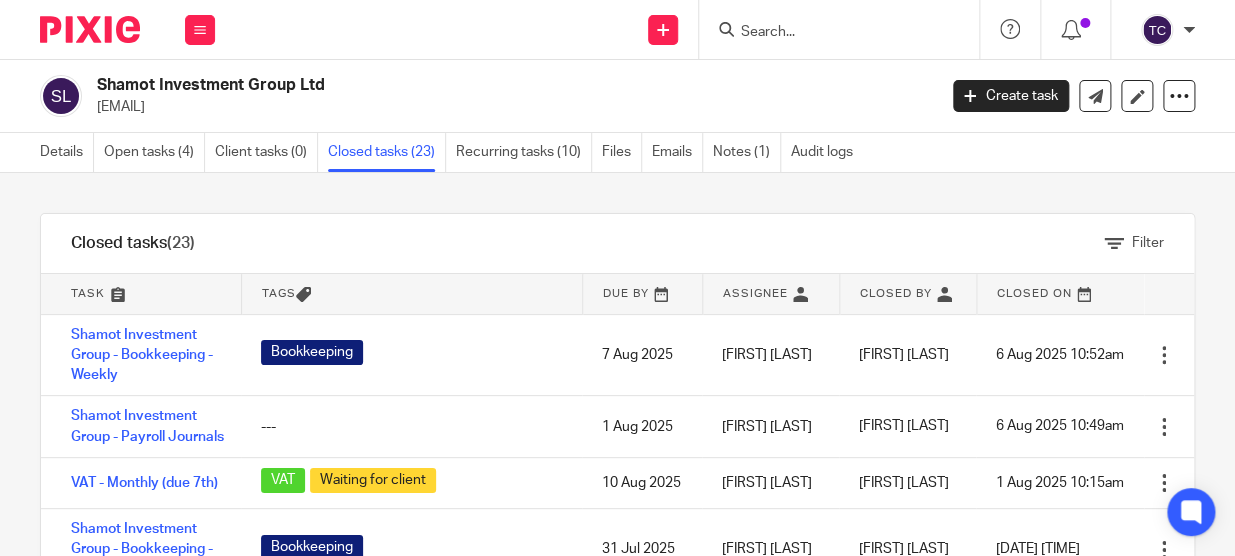 click on "Closed tasks (23)" at bounding box center [387, 152] 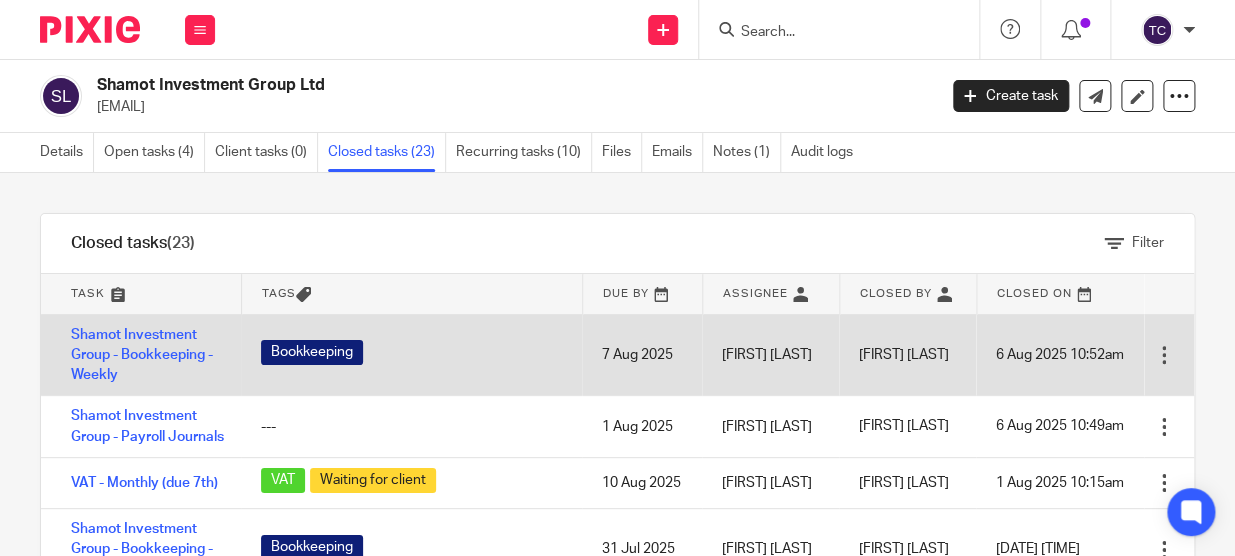 scroll, scrollTop: 90, scrollLeft: 0, axis: vertical 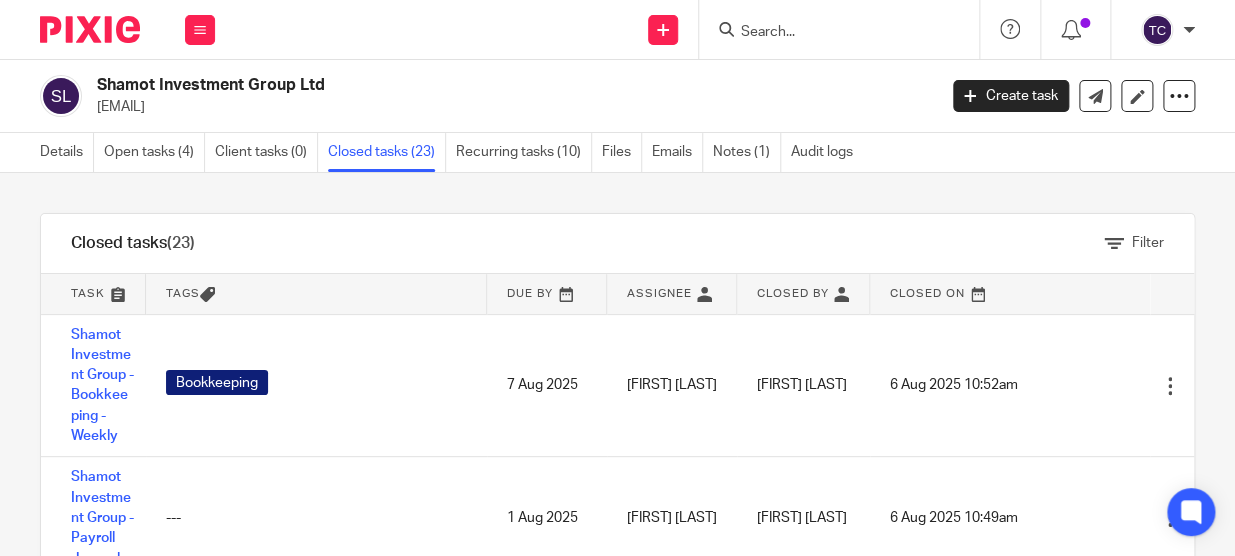click at bounding box center [93, 294] 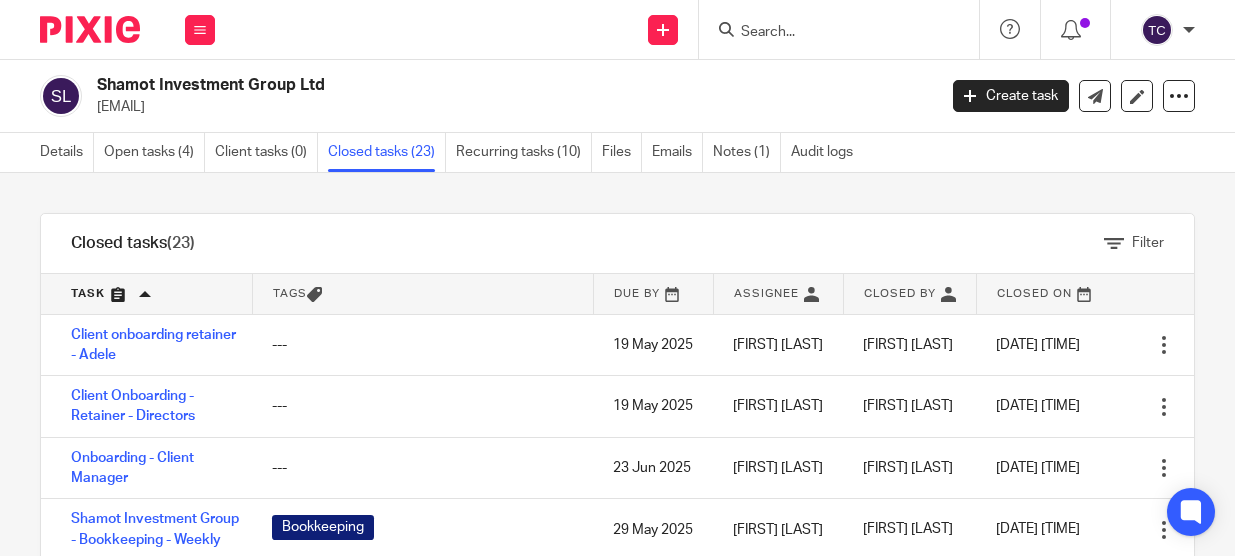 scroll, scrollTop: 0, scrollLeft: 0, axis: both 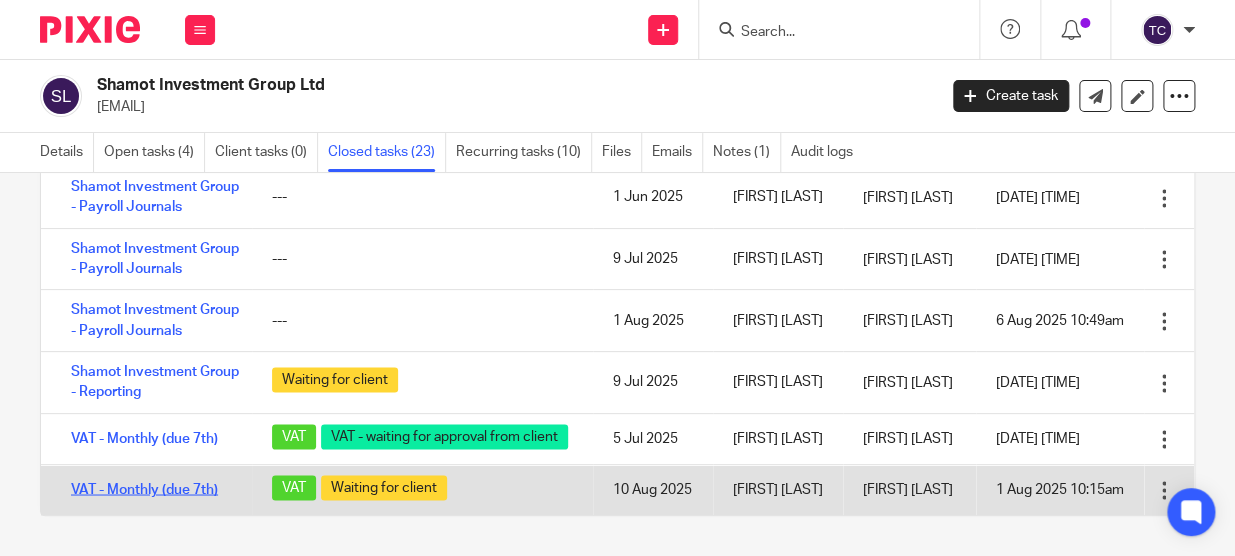 click on "VAT - Monthly (due 7th)" at bounding box center [144, 489] 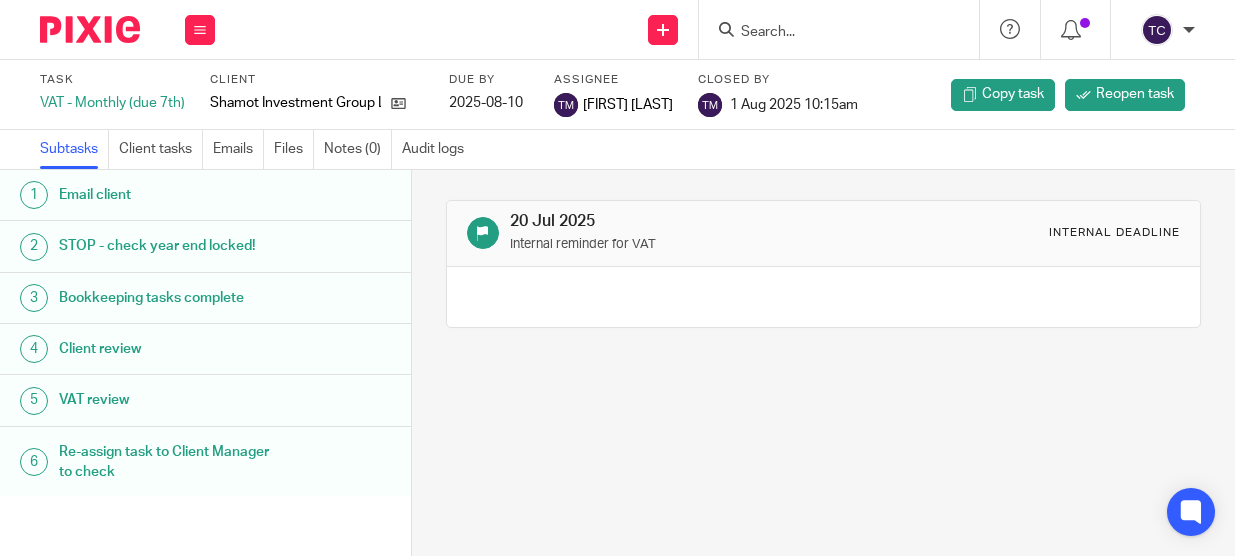 scroll, scrollTop: 0, scrollLeft: 0, axis: both 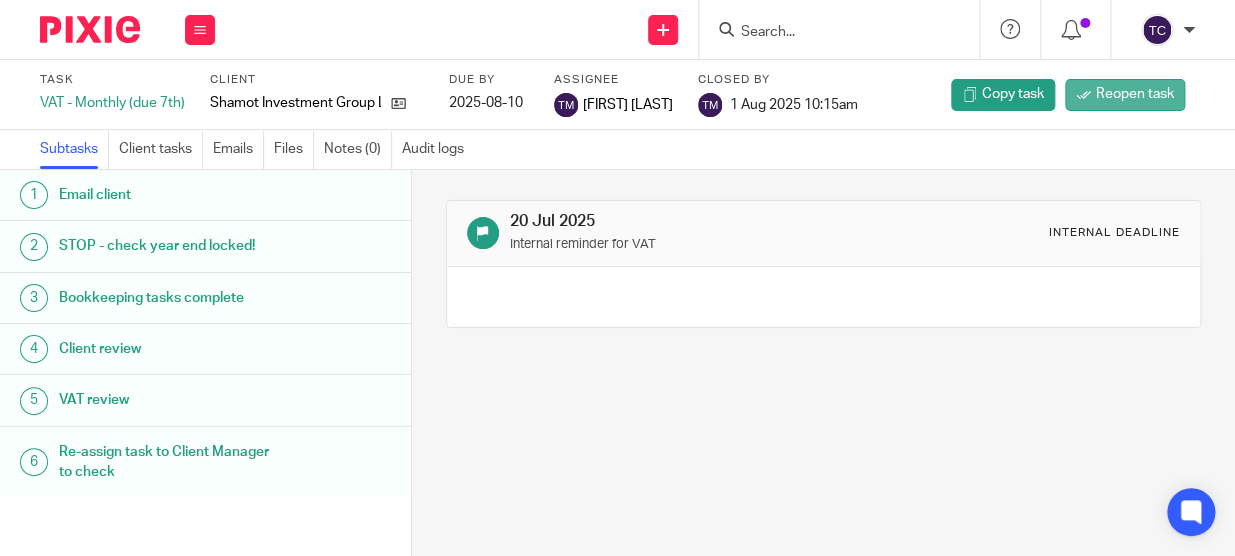 click on "Reopen task" at bounding box center [1135, 94] 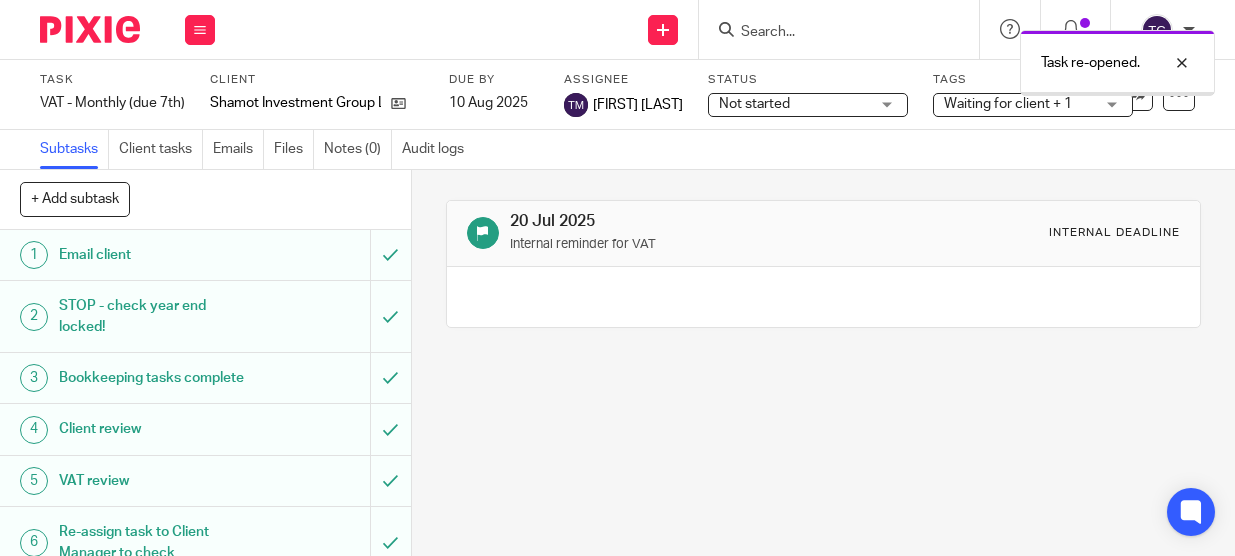 scroll, scrollTop: 0, scrollLeft: 0, axis: both 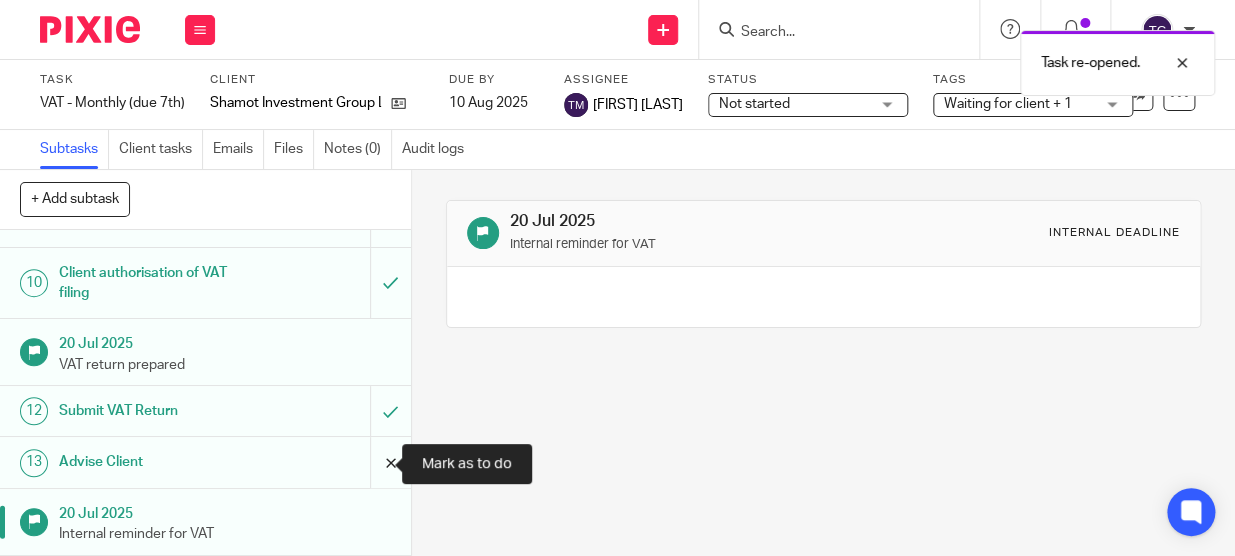 click at bounding box center (205, 462) 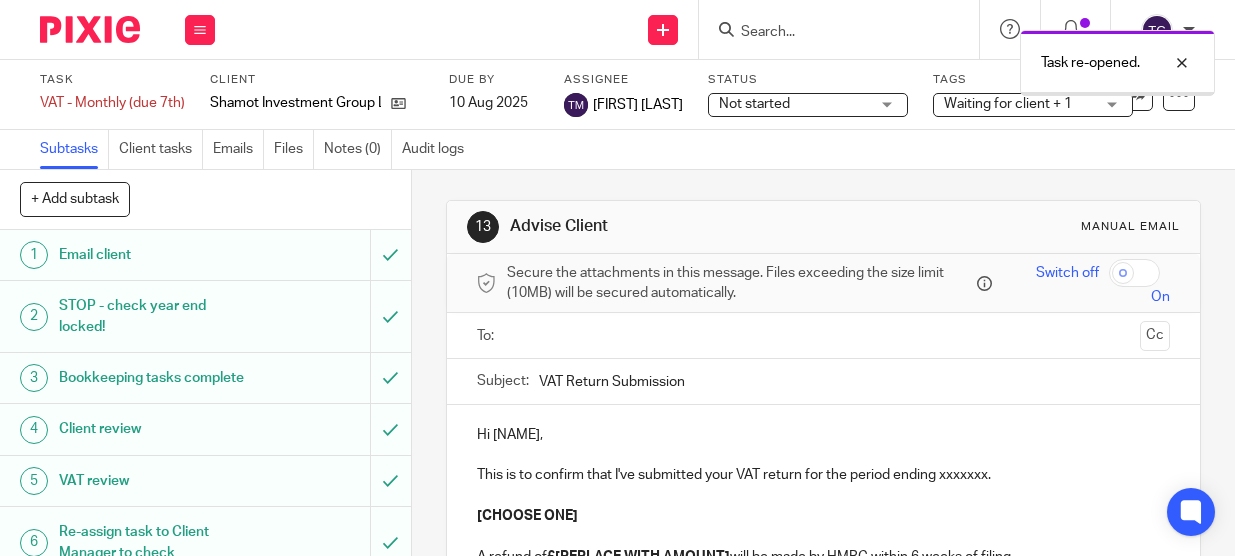 scroll, scrollTop: 0, scrollLeft: 0, axis: both 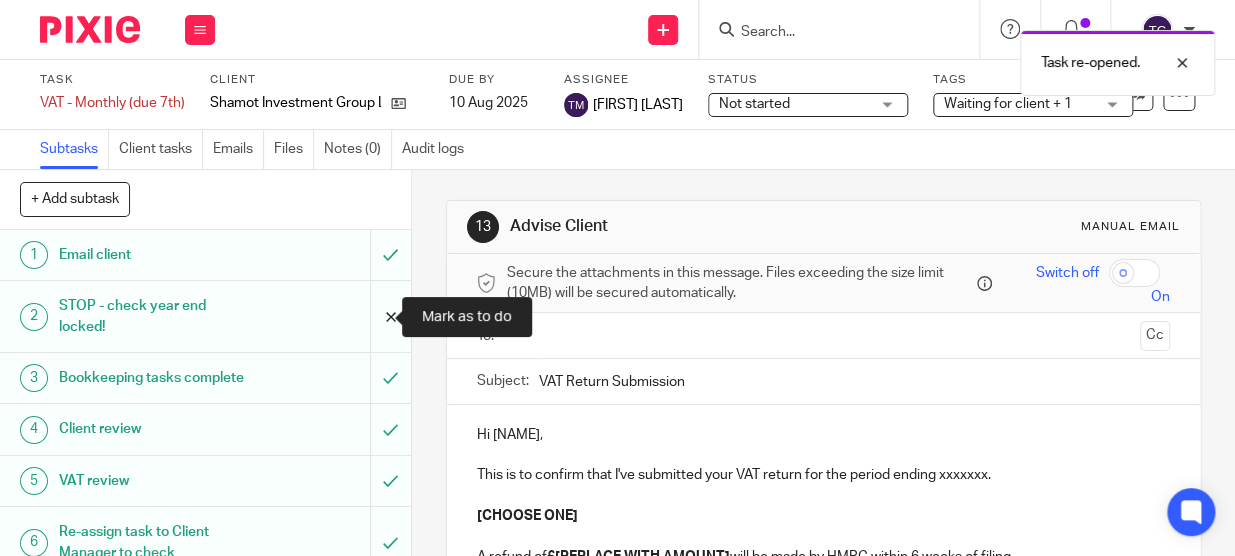click at bounding box center (205, 316) 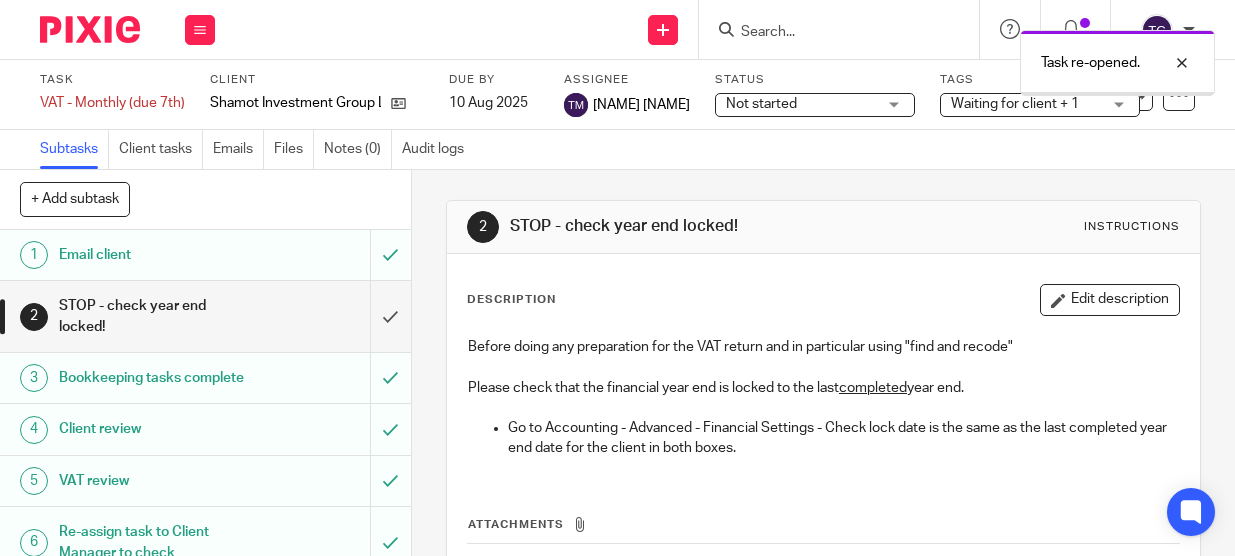scroll, scrollTop: 0, scrollLeft: 0, axis: both 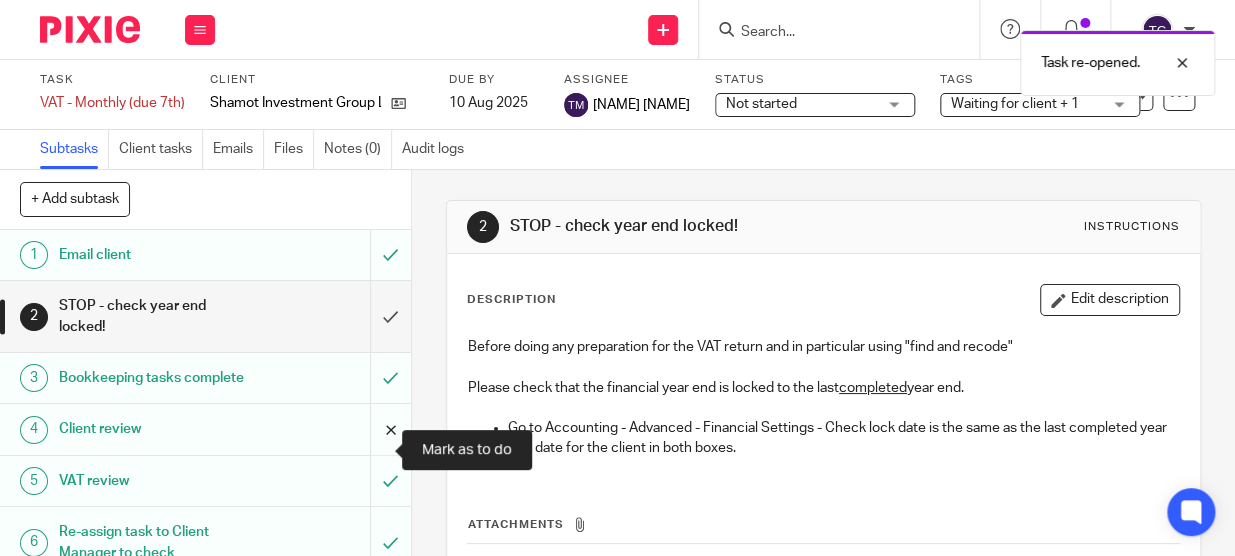 click at bounding box center (205, 429) 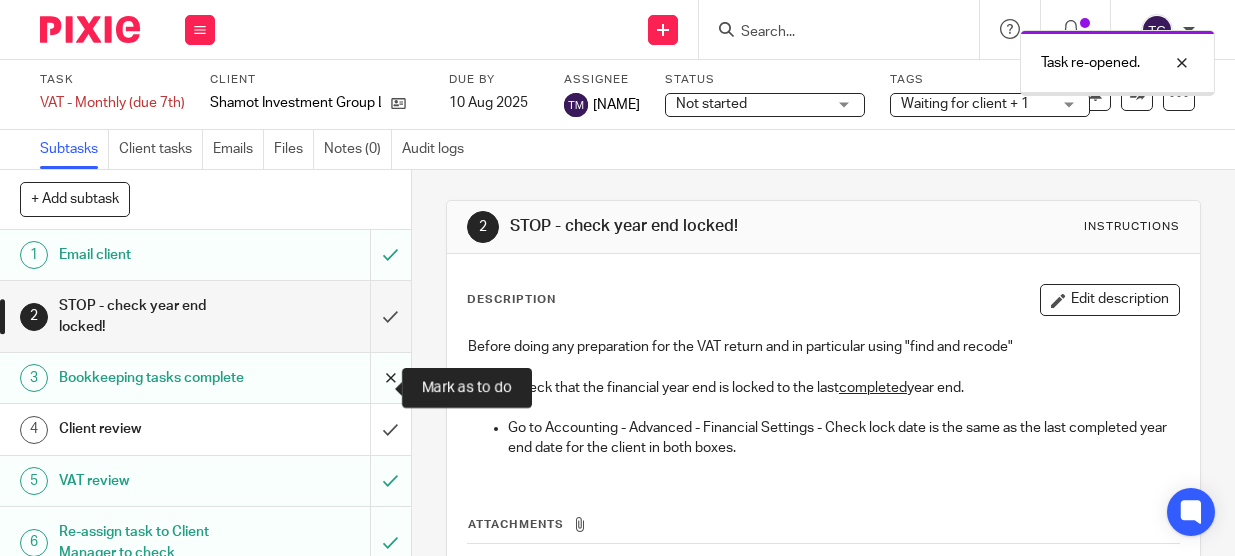 scroll, scrollTop: 0, scrollLeft: 0, axis: both 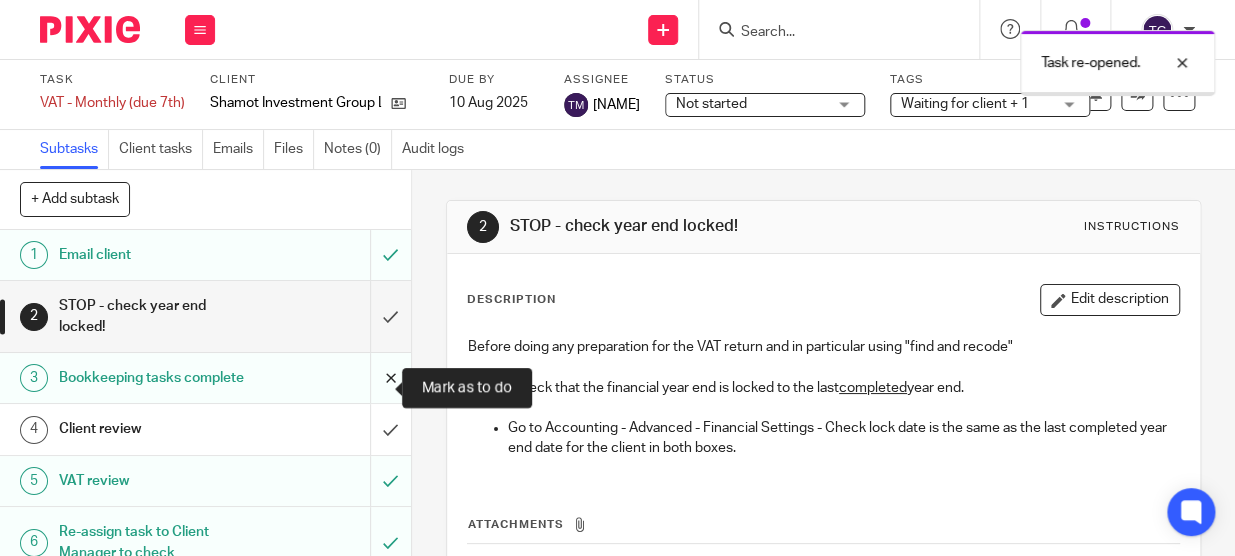 click at bounding box center [205, 378] 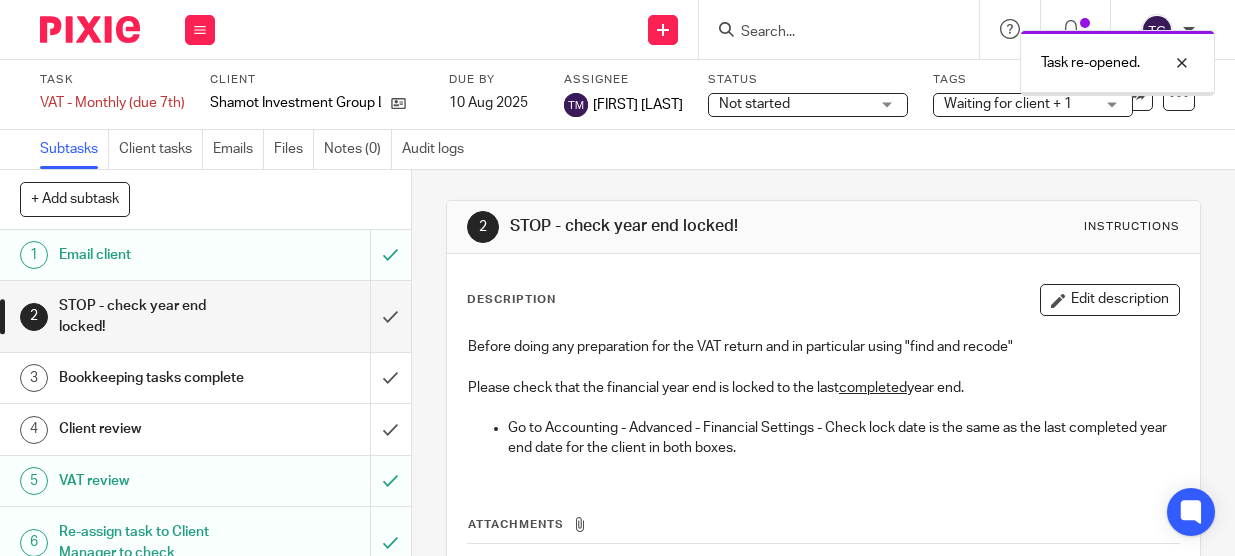 scroll, scrollTop: 0, scrollLeft: 0, axis: both 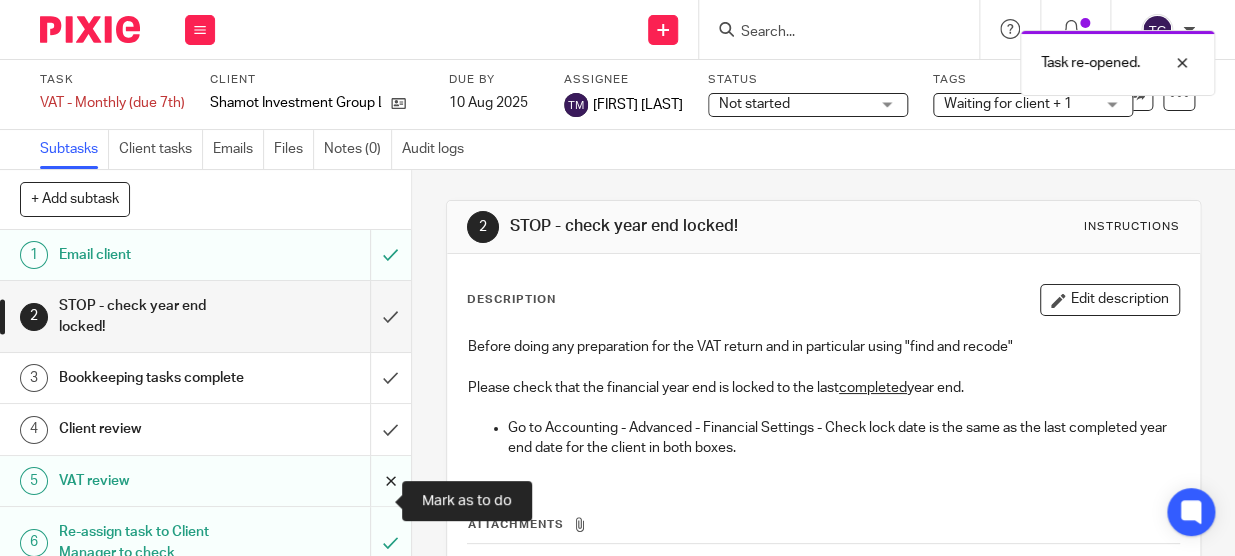 click at bounding box center [205, 481] 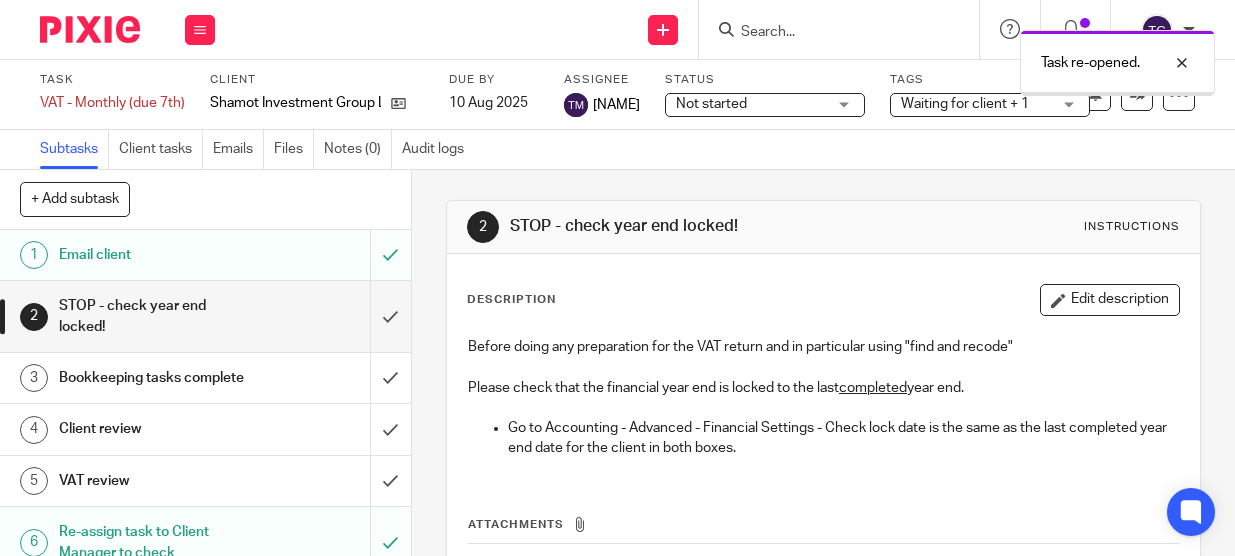 scroll, scrollTop: 0, scrollLeft: 0, axis: both 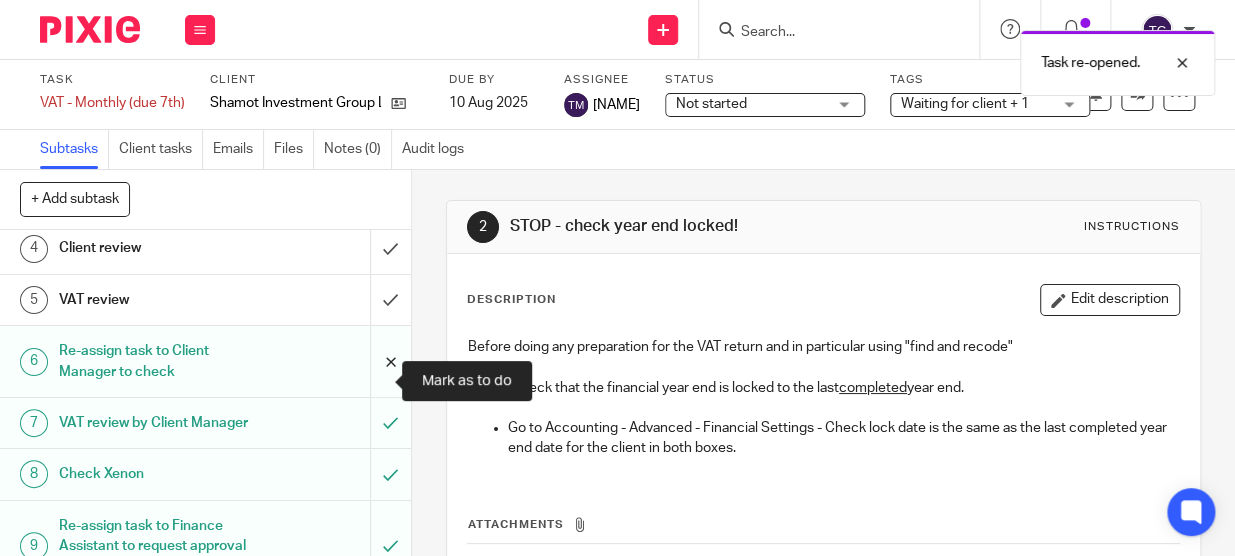 click at bounding box center [205, 361] 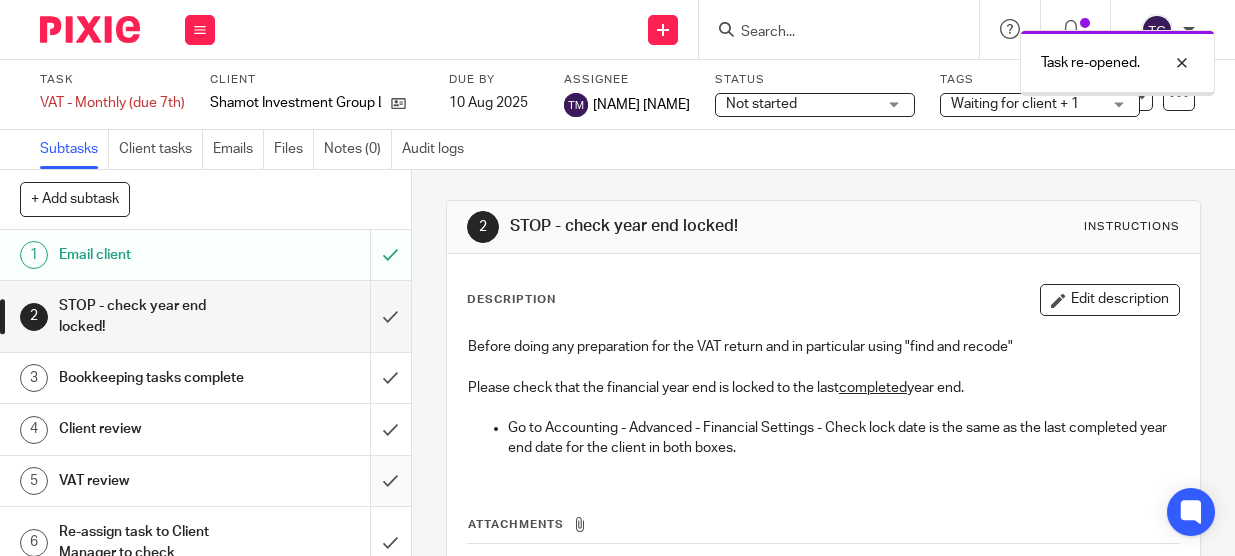 scroll, scrollTop: 0, scrollLeft: 0, axis: both 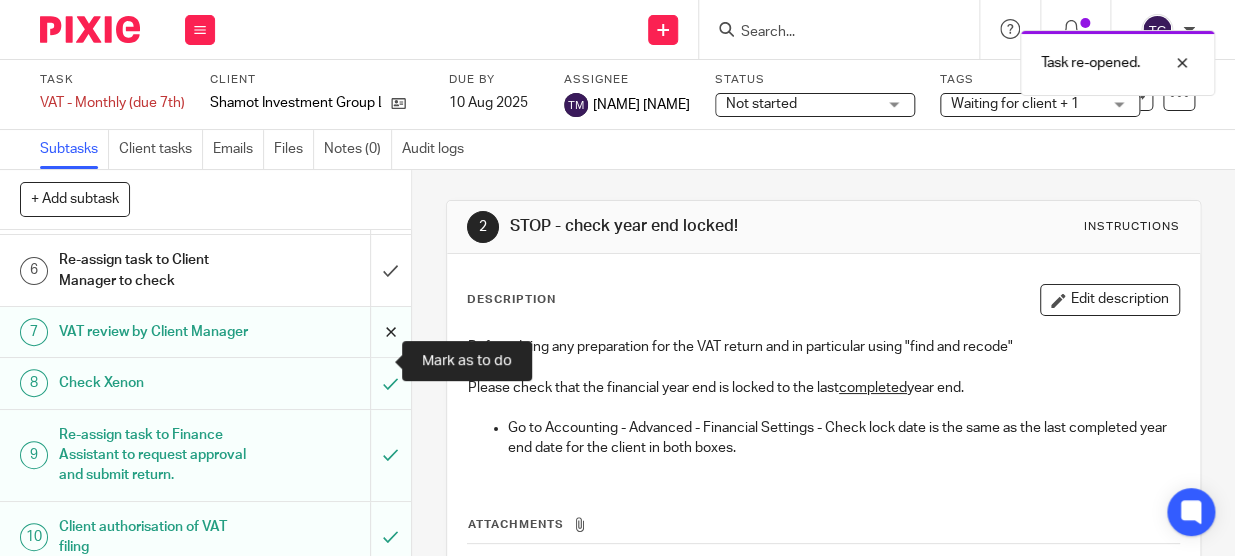 click at bounding box center [205, 332] 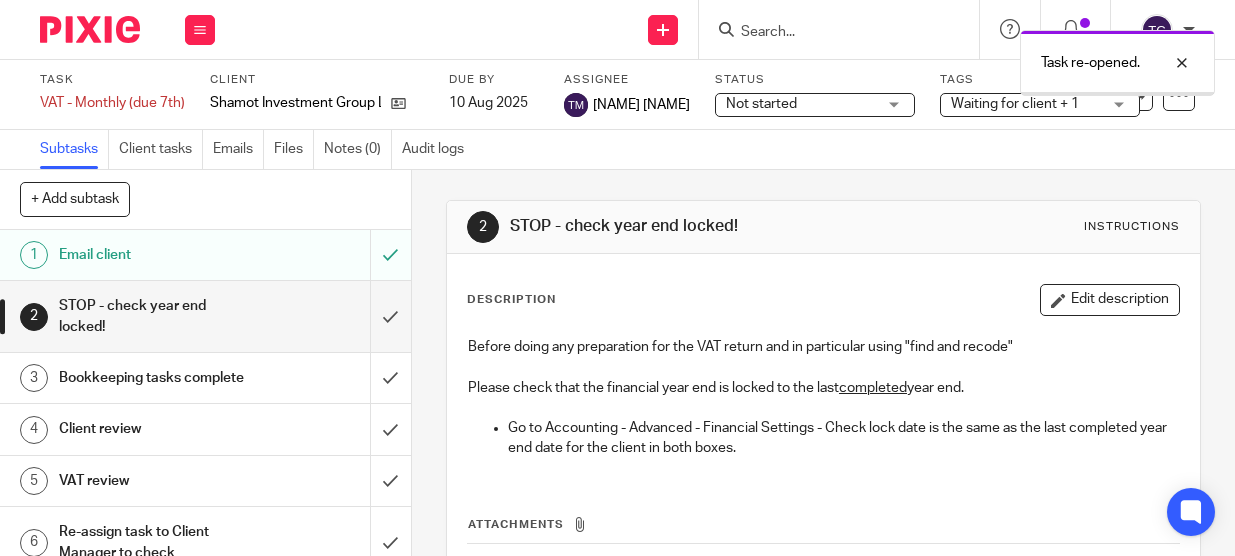 scroll, scrollTop: 0, scrollLeft: 0, axis: both 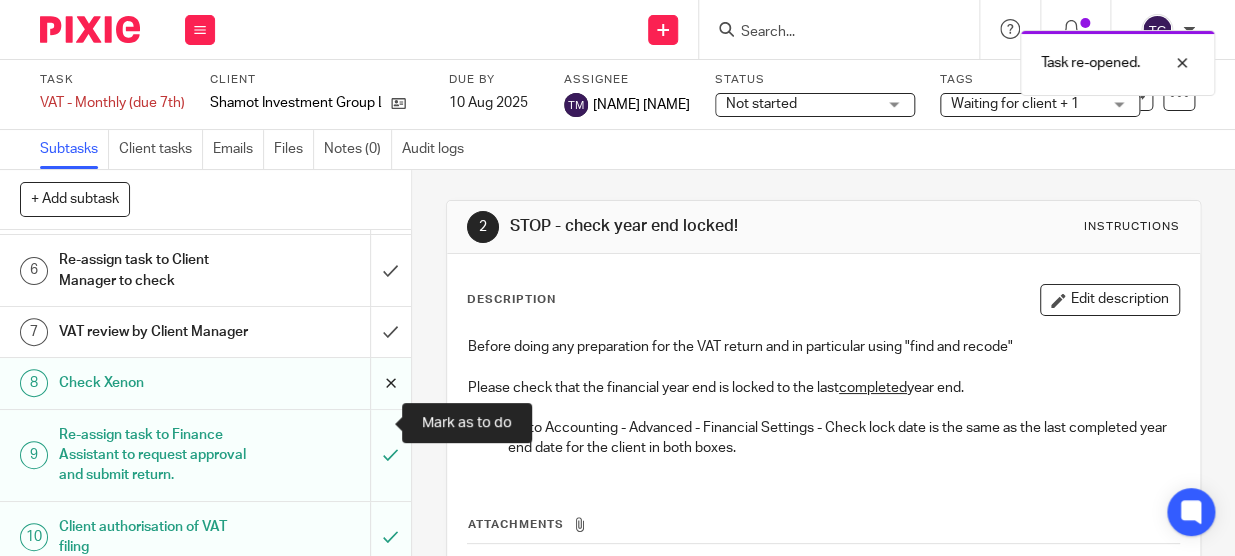 click at bounding box center [205, 383] 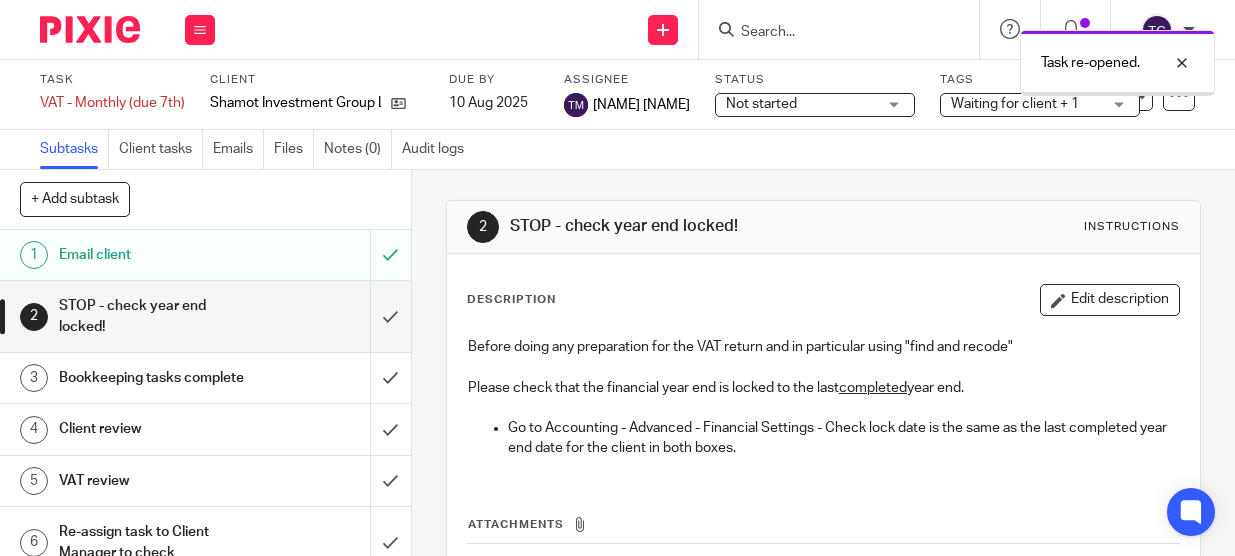 scroll, scrollTop: 0, scrollLeft: 0, axis: both 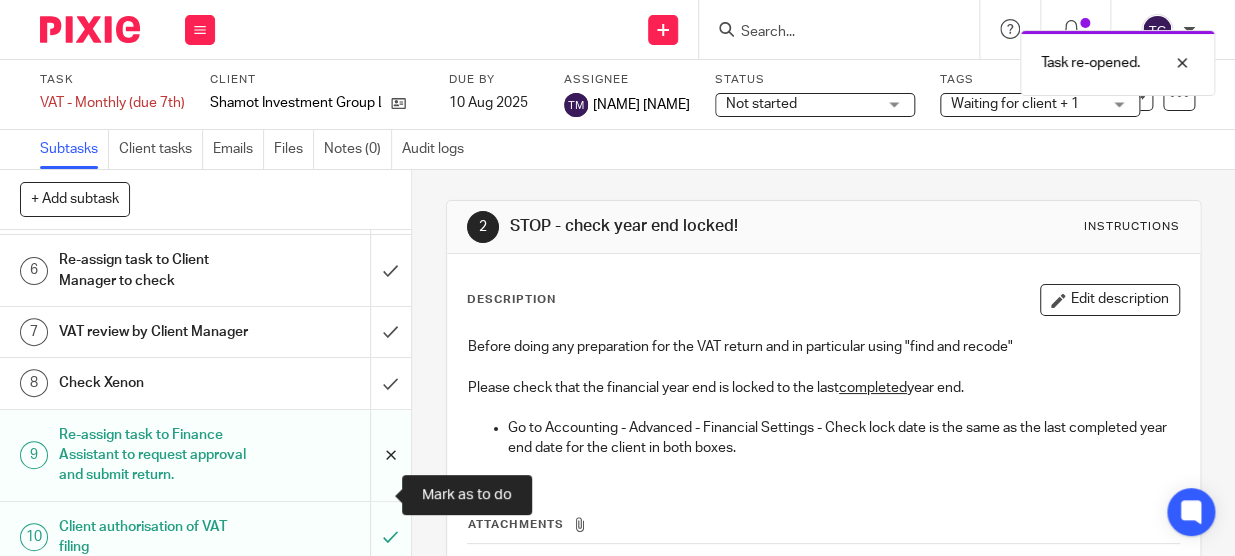 click at bounding box center (205, 455) 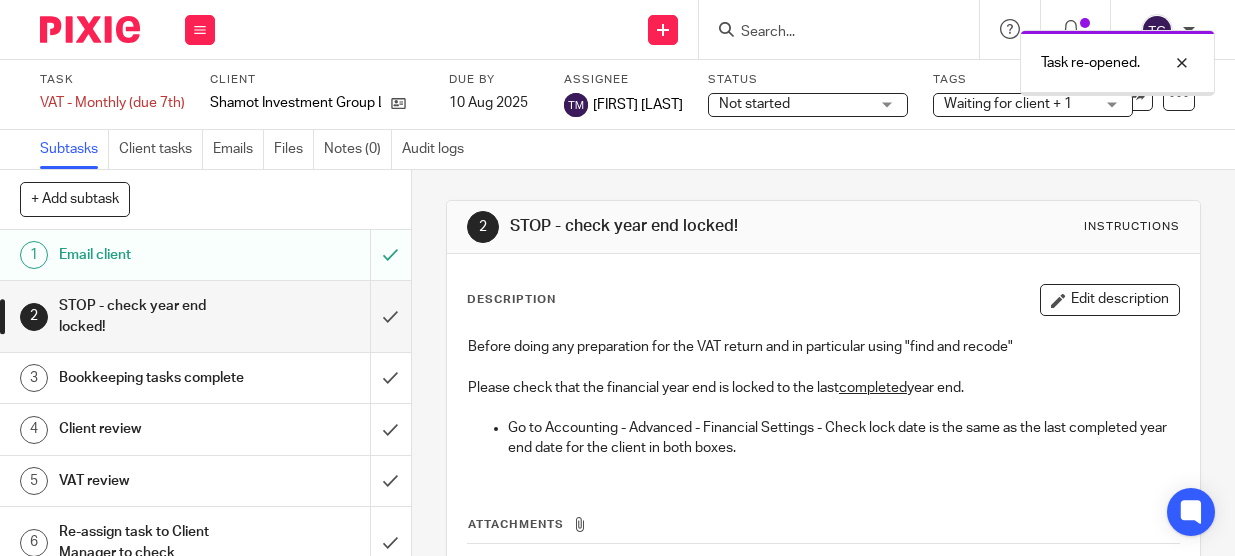 scroll, scrollTop: 0, scrollLeft: 0, axis: both 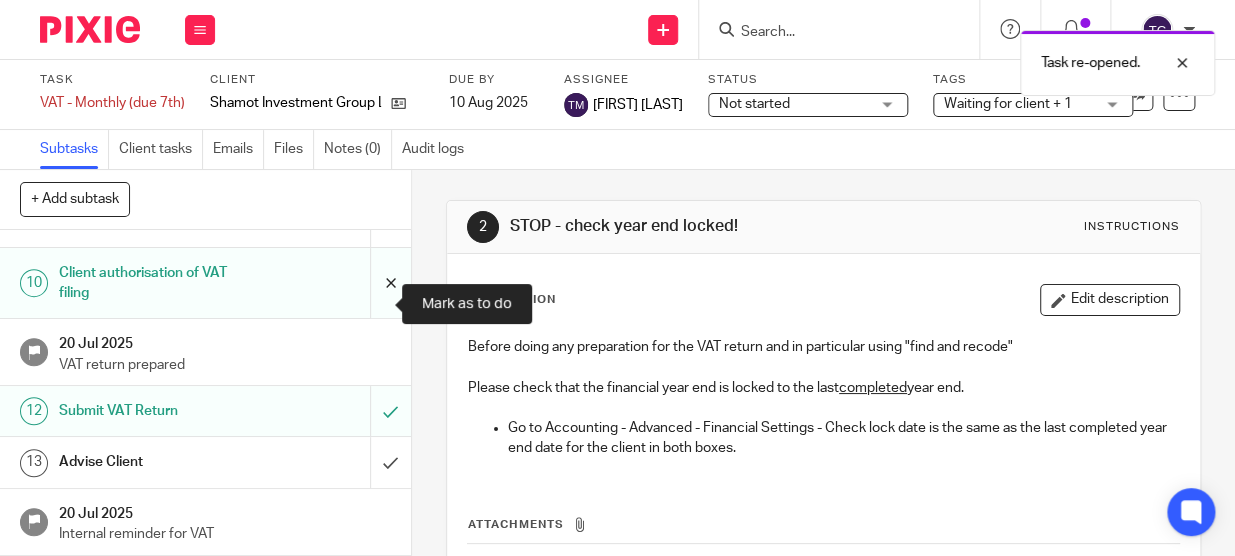 click at bounding box center [205, 283] 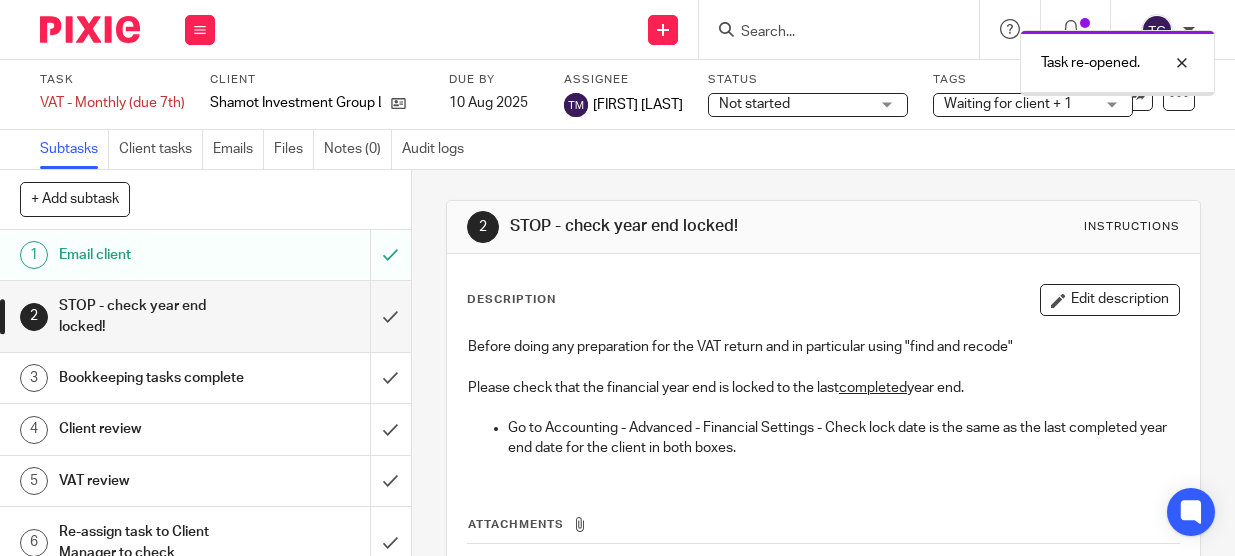 scroll, scrollTop: 0, scrollLeft: 0, axis: both 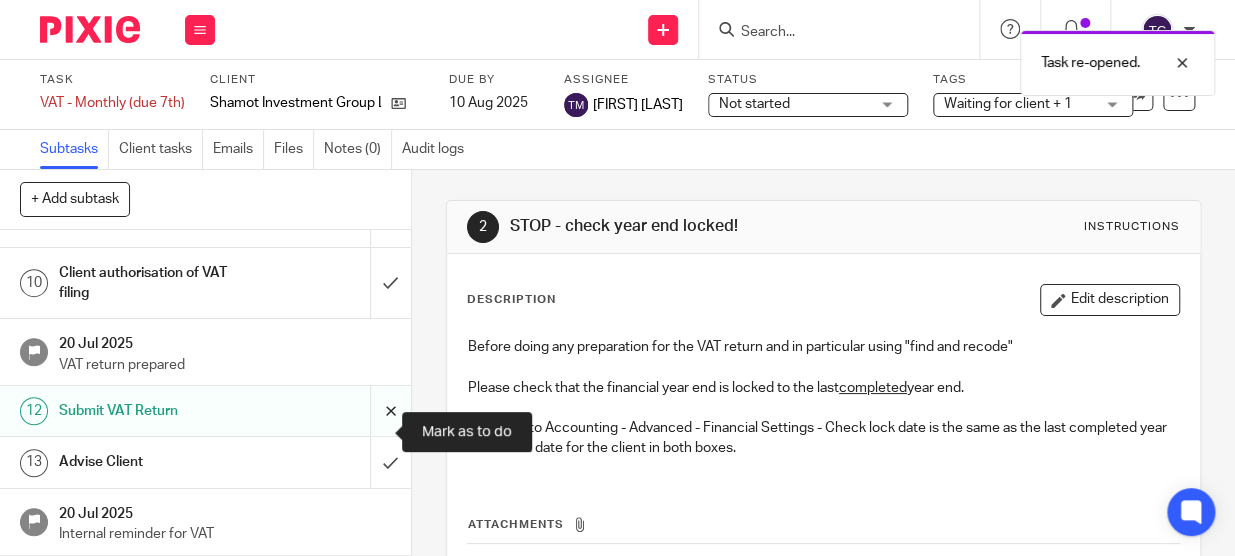 click at bounding box center [205, 411] 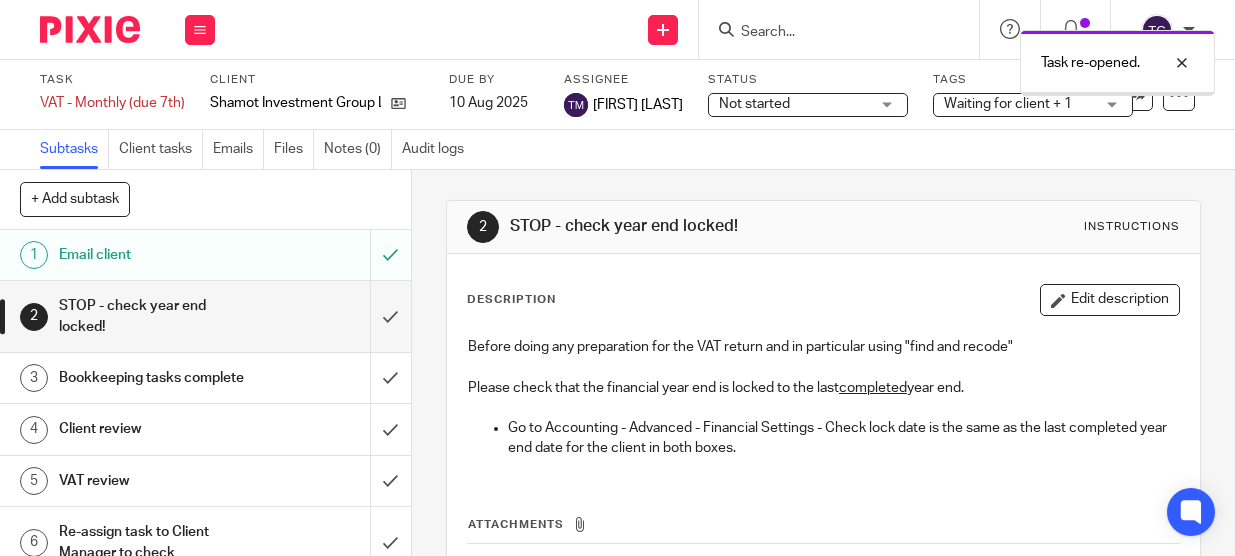 scroll, scrollTop: 0, scrollLeft: 0, axis: both 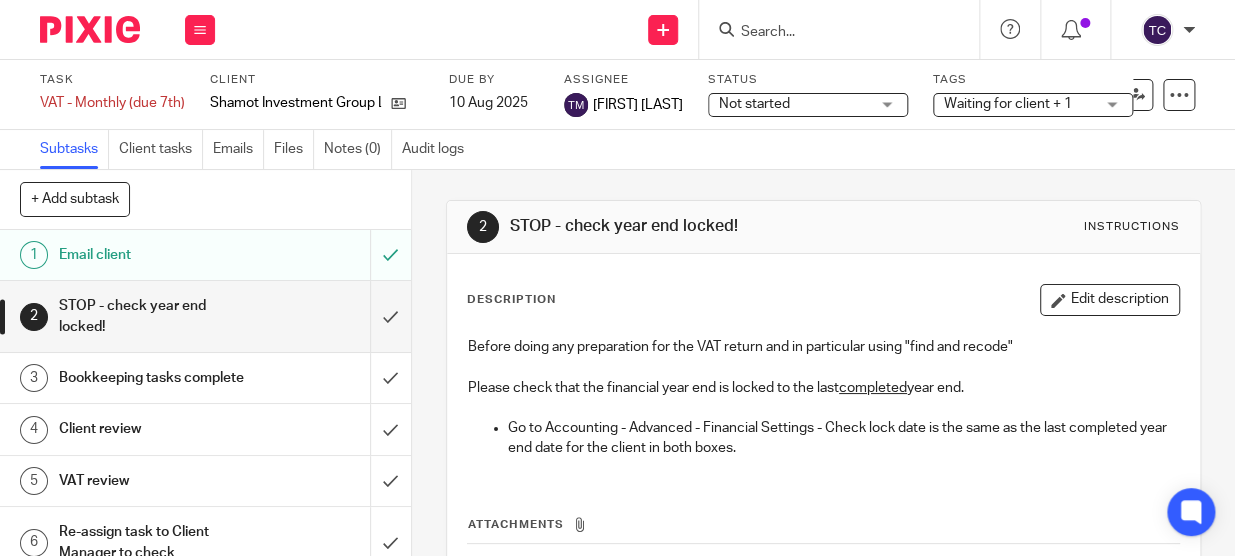 click at bounding box center [82, 29] 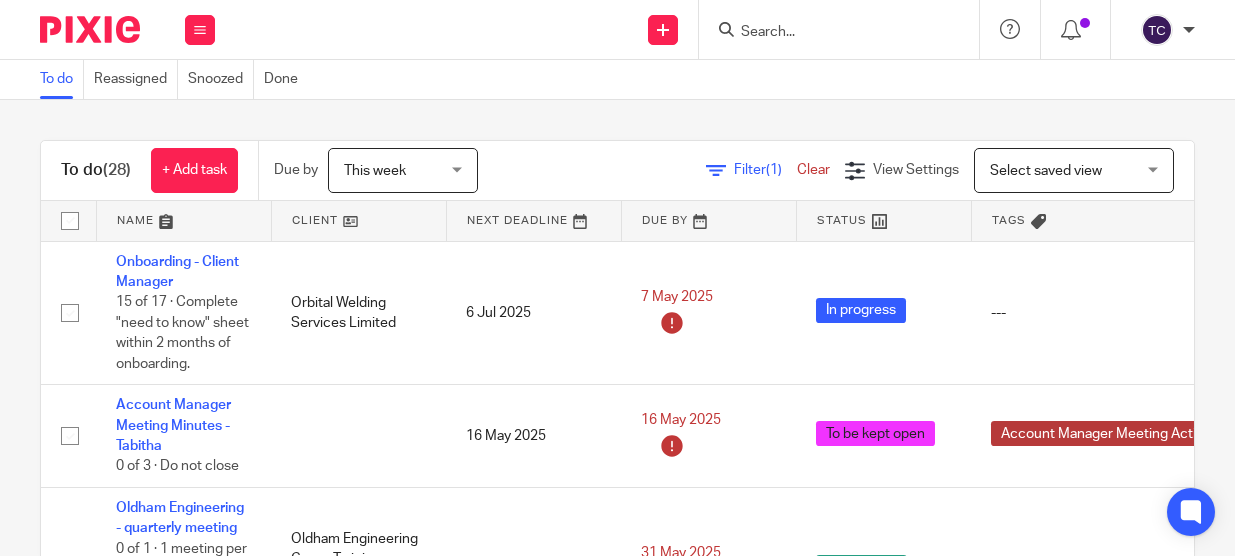scroll, scrollTop: 0, scrollLeft: 0, axis: both 